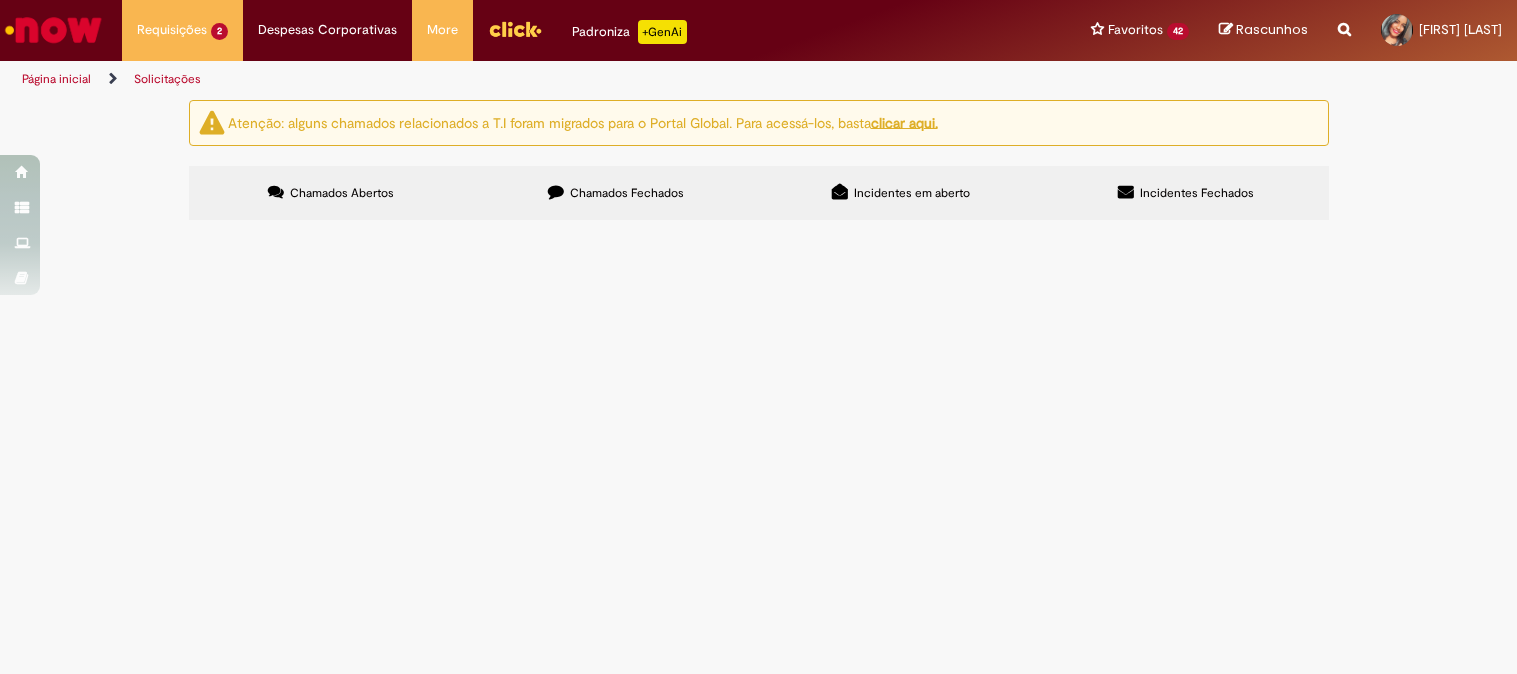 scroll, scrollTop: 0, scrollLeft: 0, axis: both 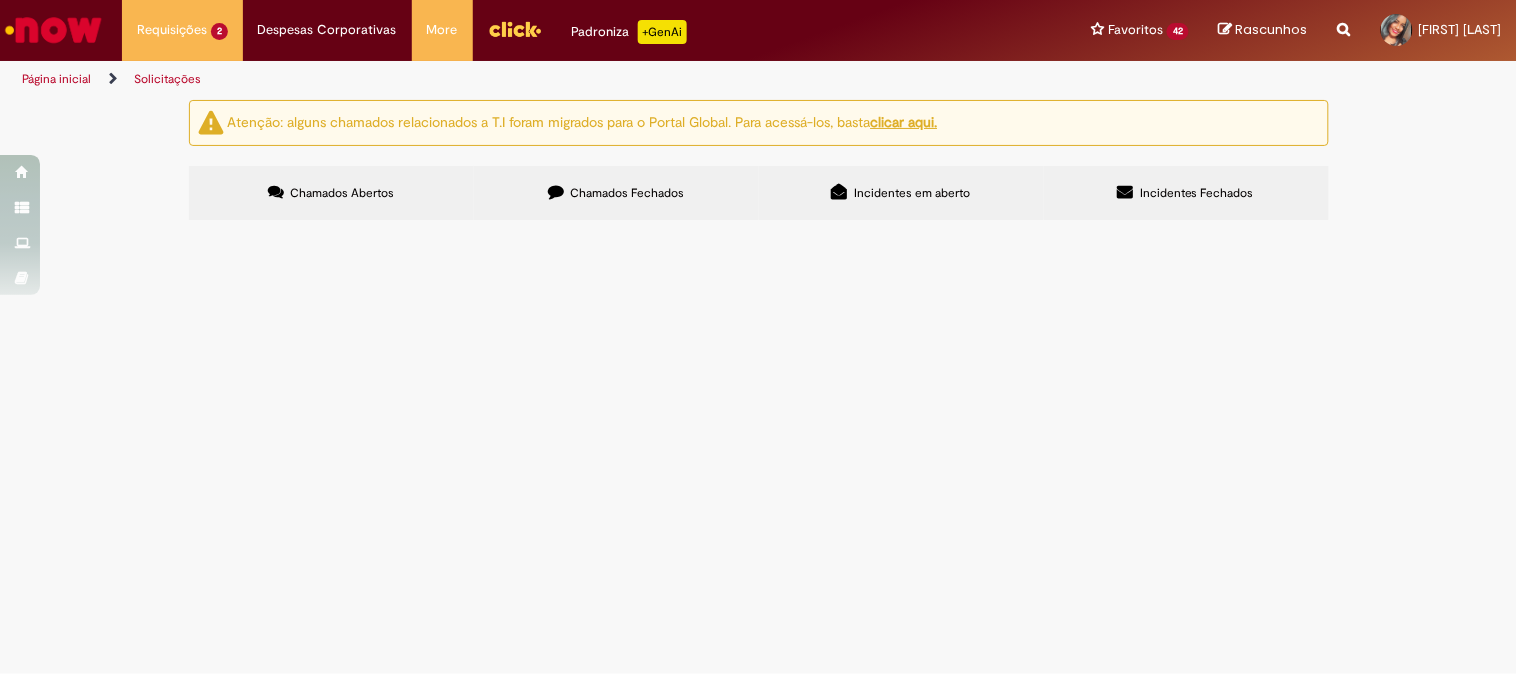 click on "Acerto Contábil Fabril - Inclusão" at bounding box center [0, 0] 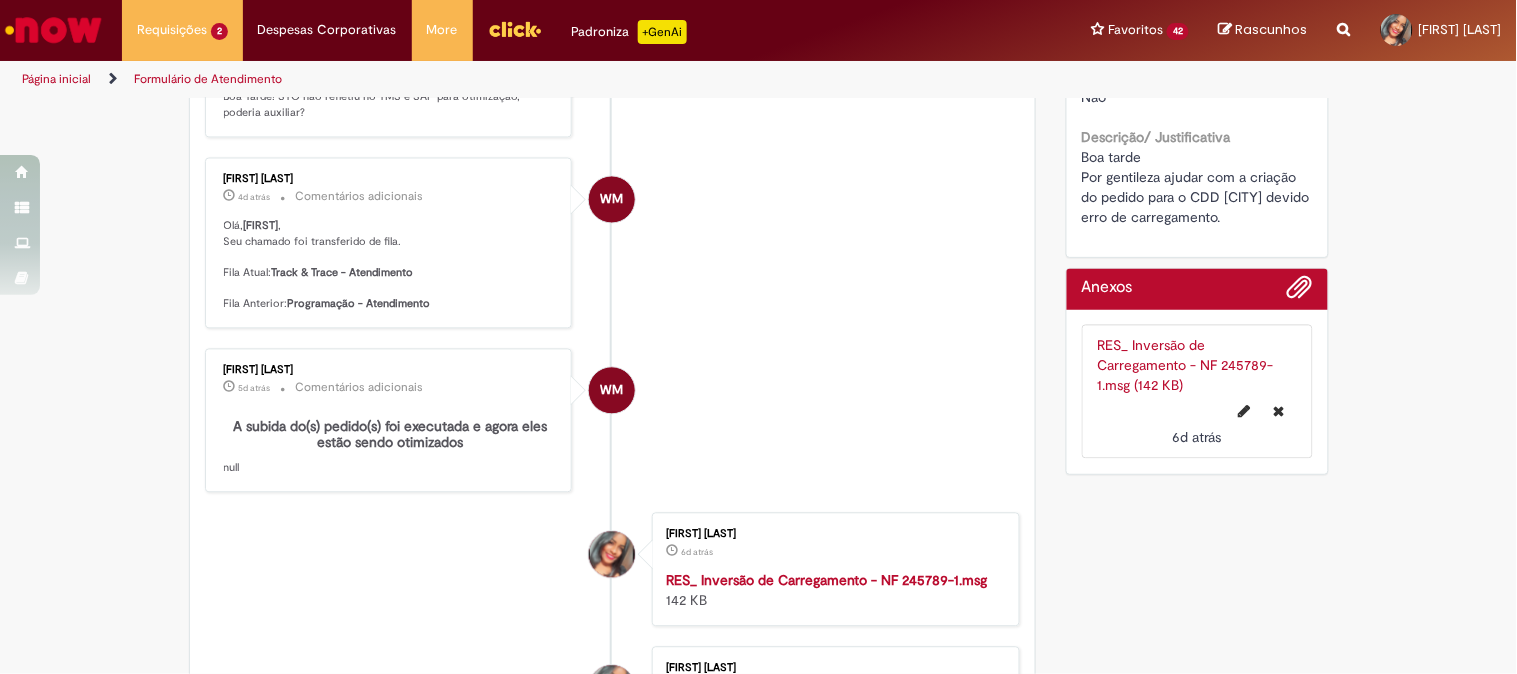 scroll, scrollTop: 783, scrollLeft: 0, axis: vertical 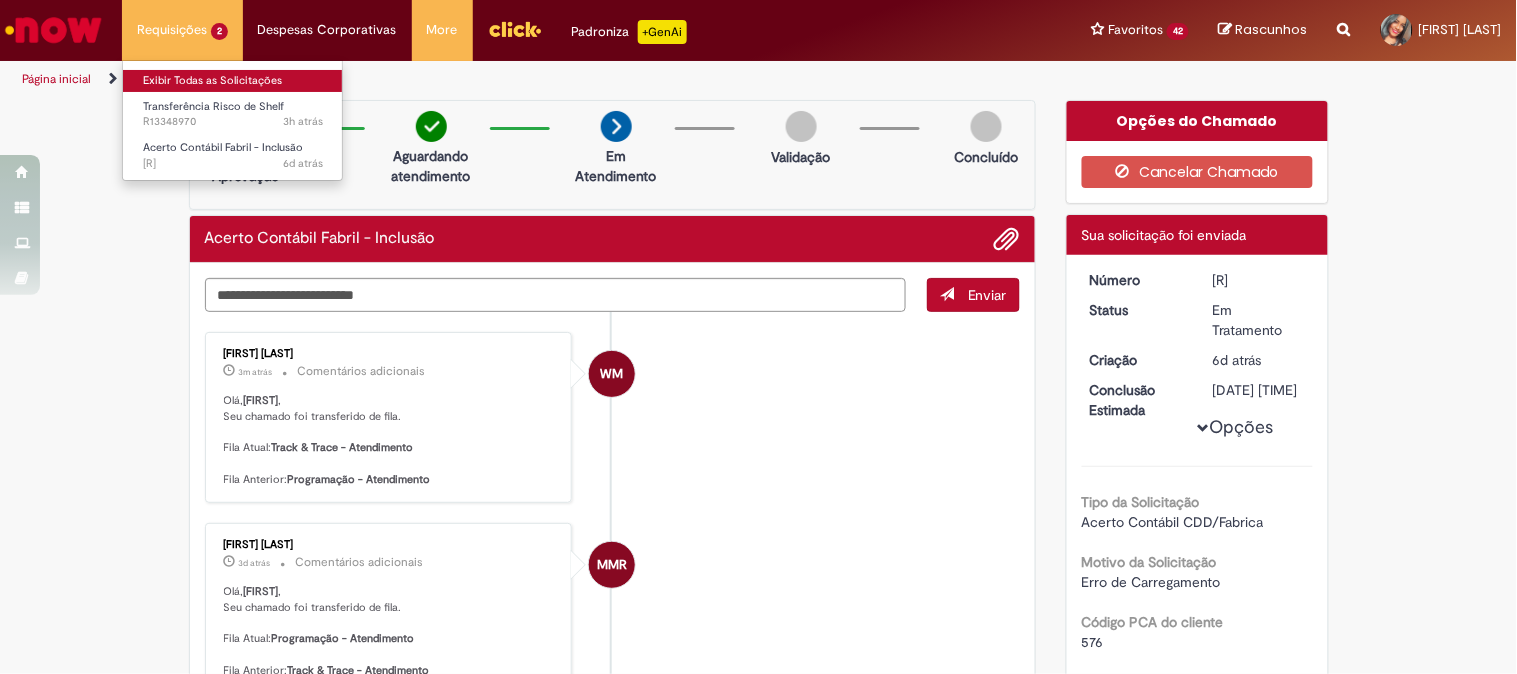 click on "Exibir Todas as Solicitações" at bounding box center (233, 81) 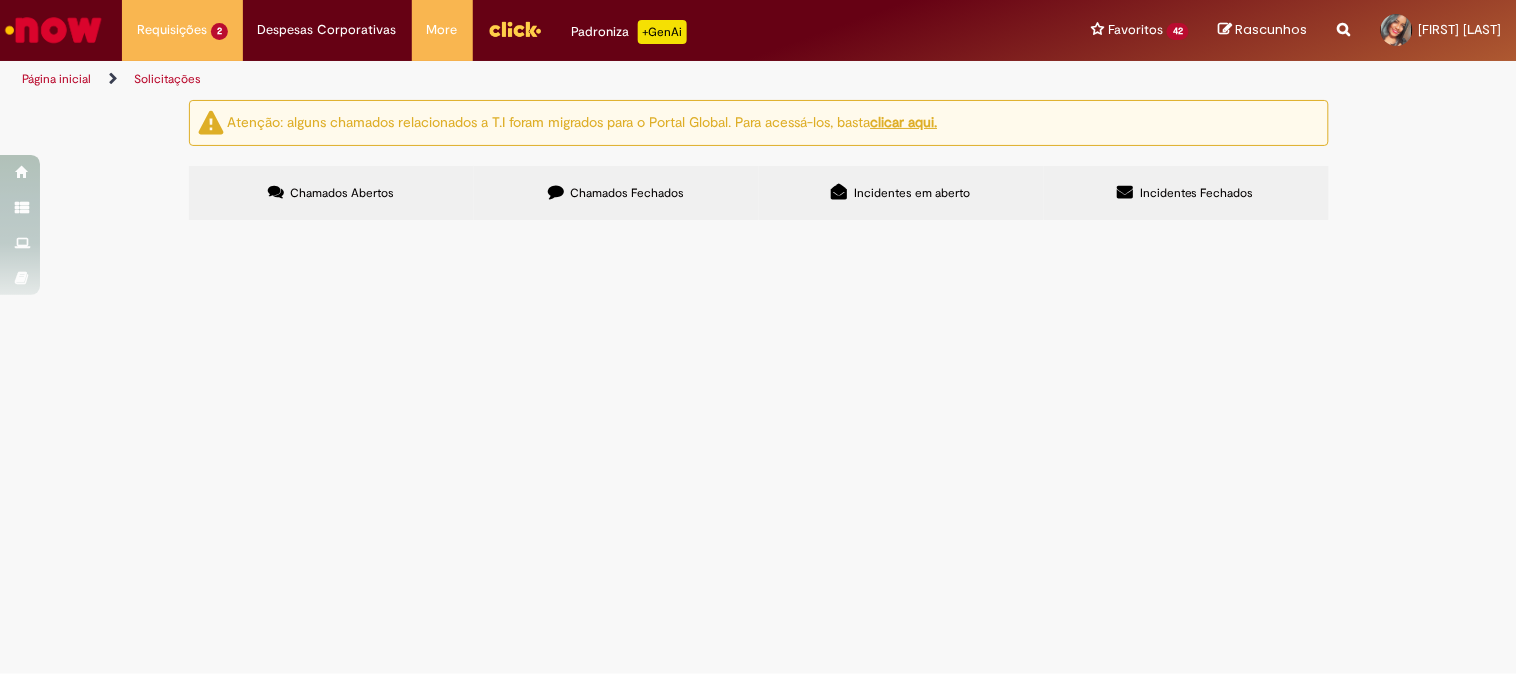 click on "Acerto Contábil Fabril - Inclusão" at bounding box center [0, 0] 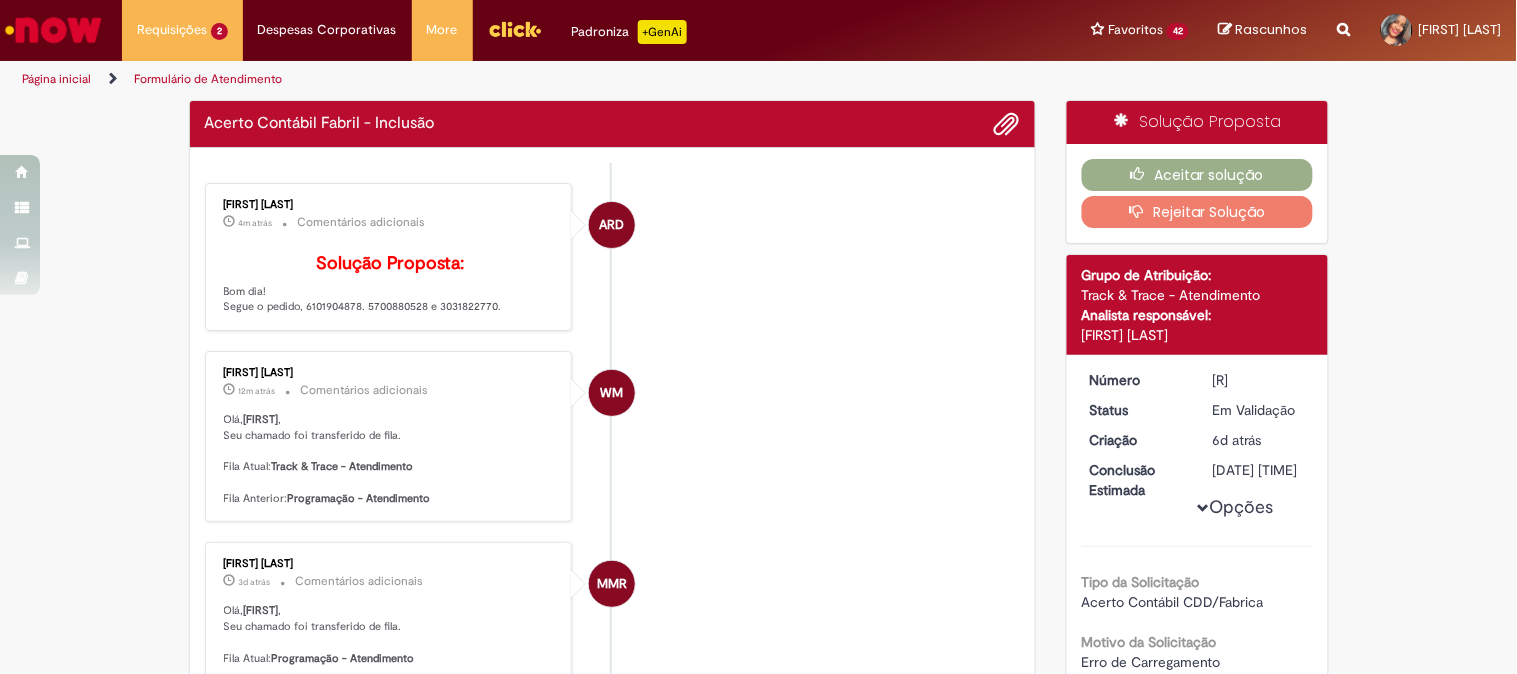 click on "Solução Proposta:
Bom dia!
Segue o pedido, 6101904878. 5700880528 e 3031822770." at bounding box center [390, 284] 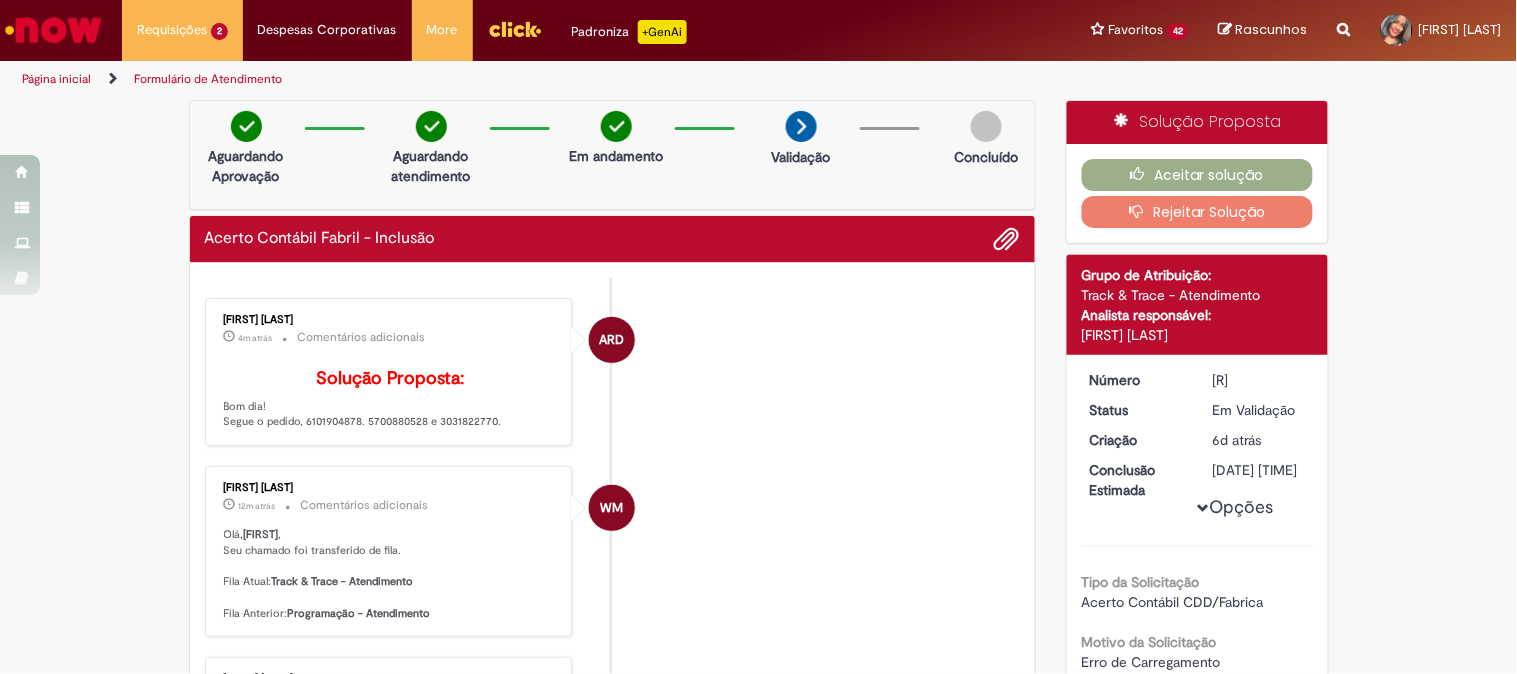 click on "Solução Proposta:
Bom dia!
Segue o pedido, 6101904878. 5700880528 e 3031822770." at bounding box center (390, 399) 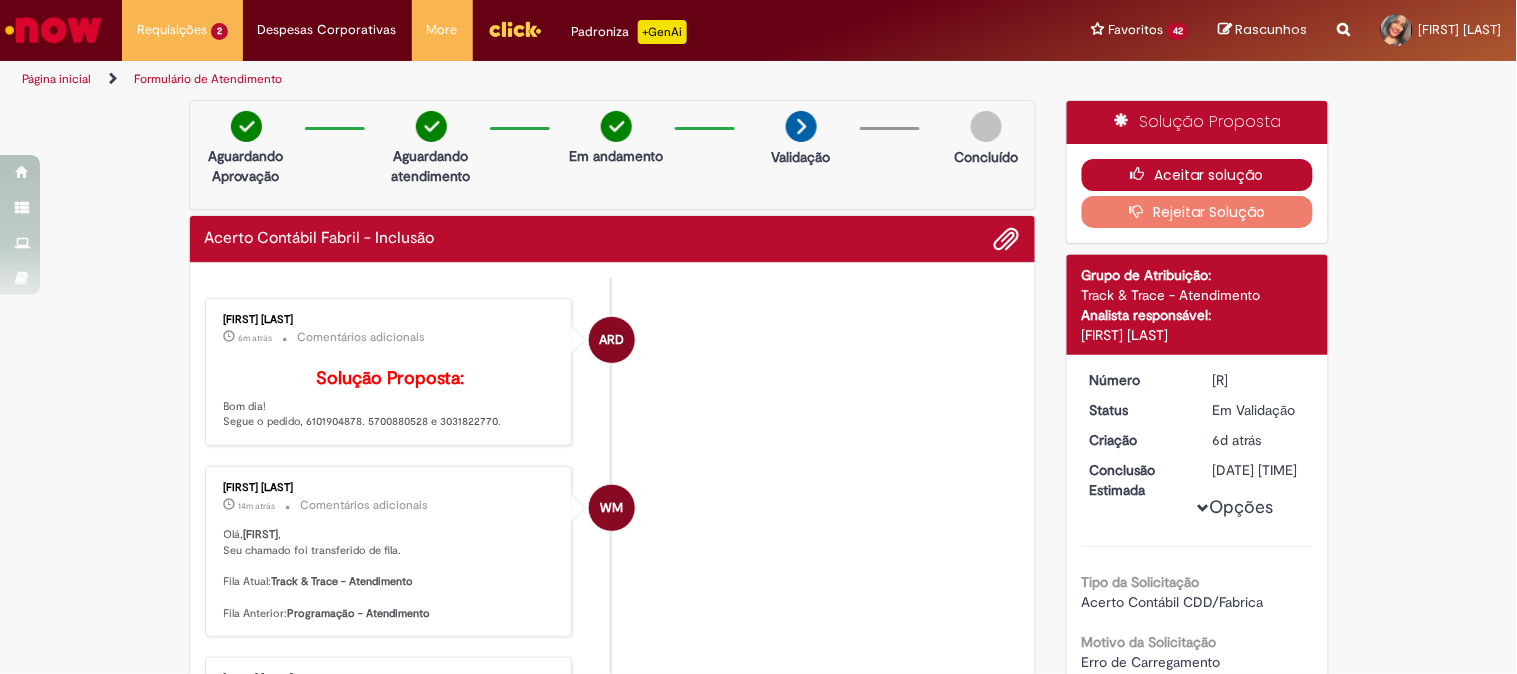 click on "Aceitar solução" at bounding box center [1197, 175] 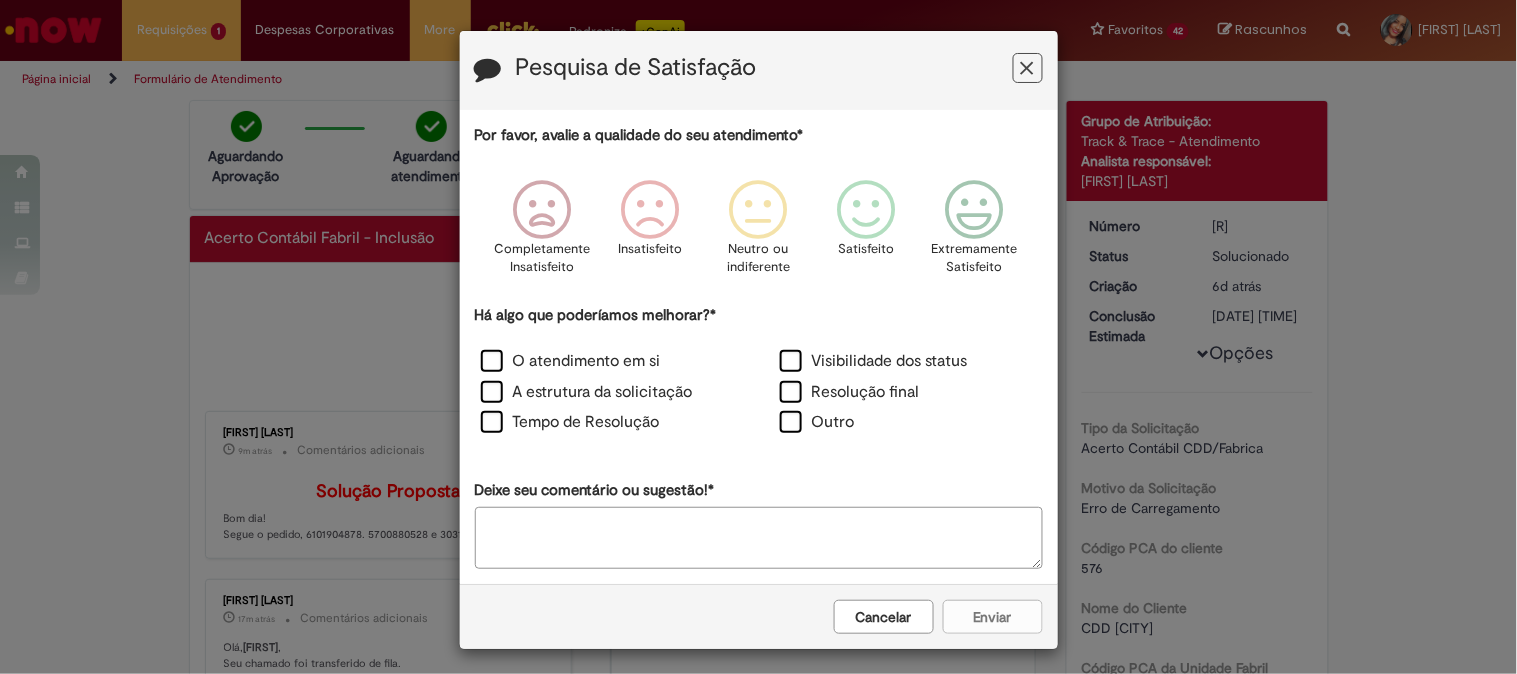 click at bounding box center (1027, 68) 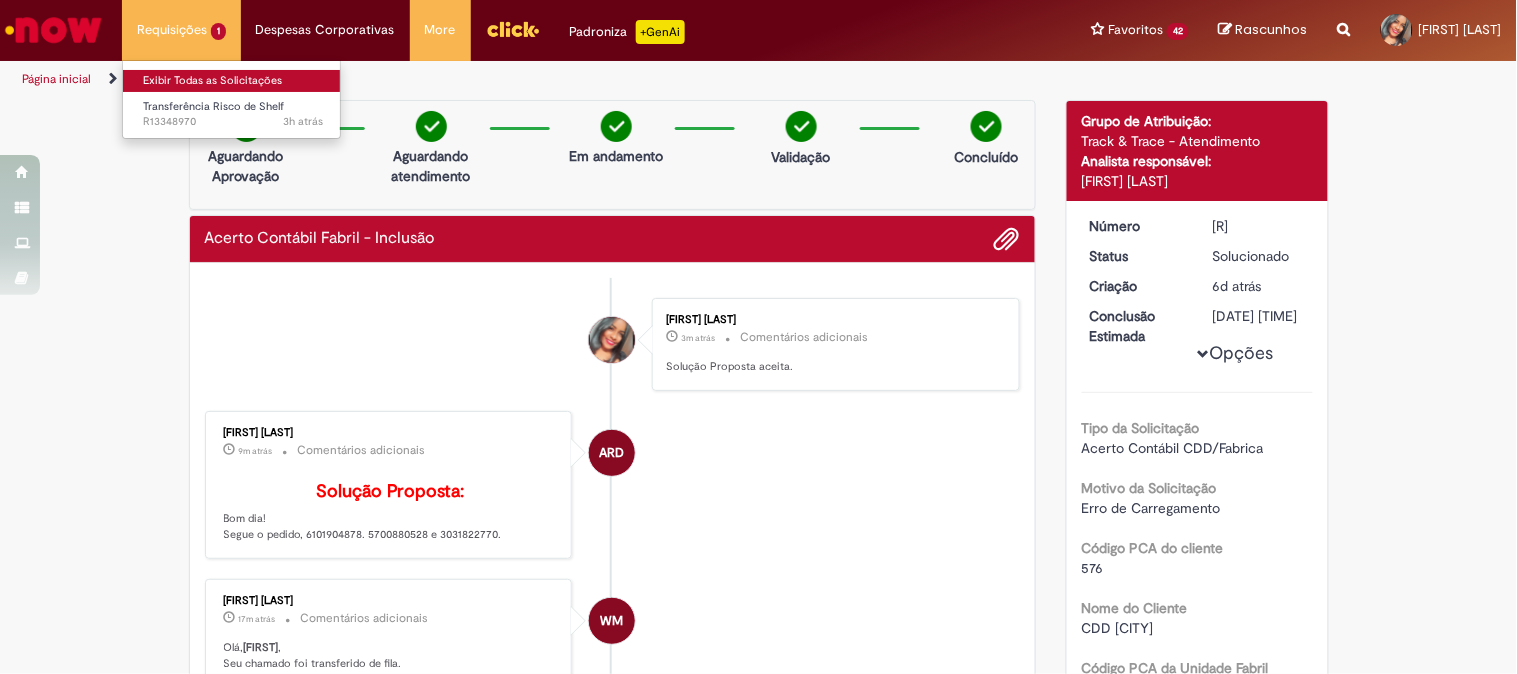 click on "Exibir Todas as Solicitações" at bounding box center (233, 81) 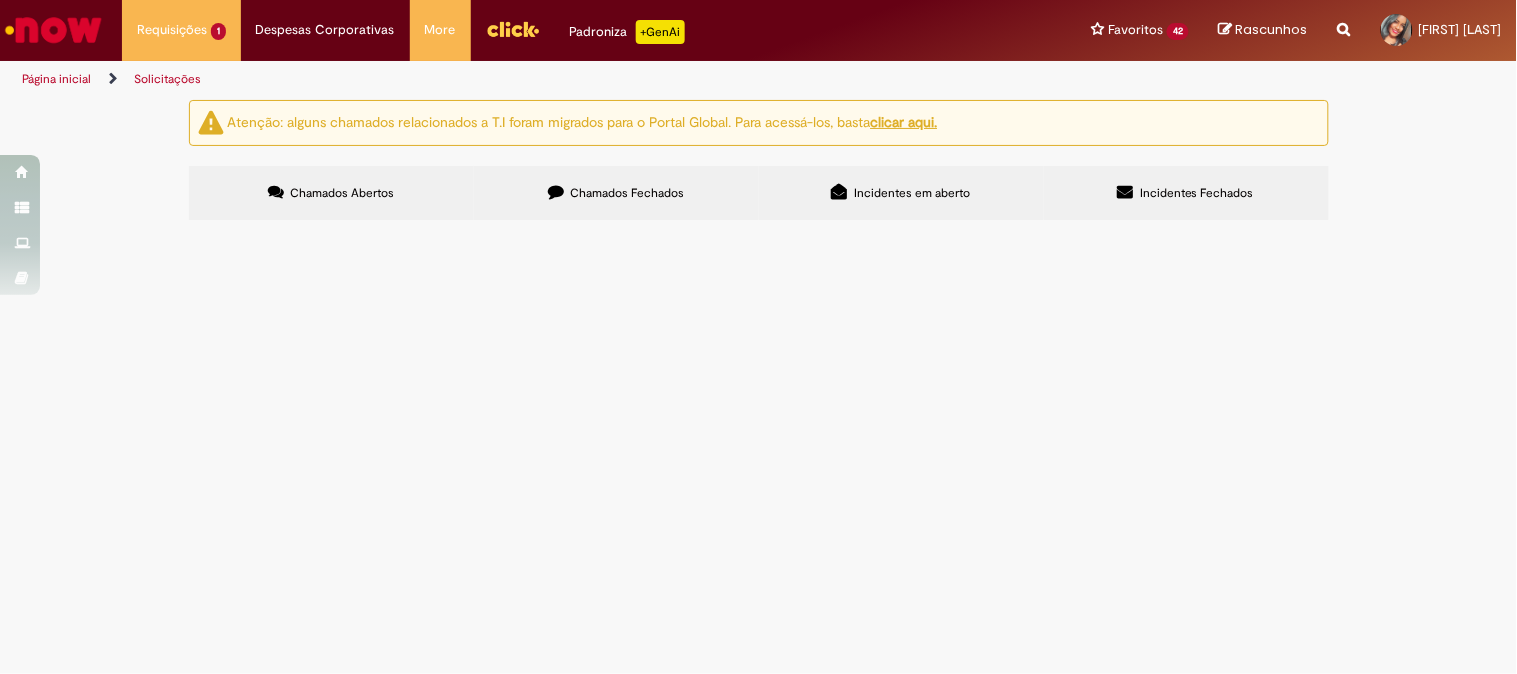 click on "Chamados Fechados" at bounding box center (616, 193) 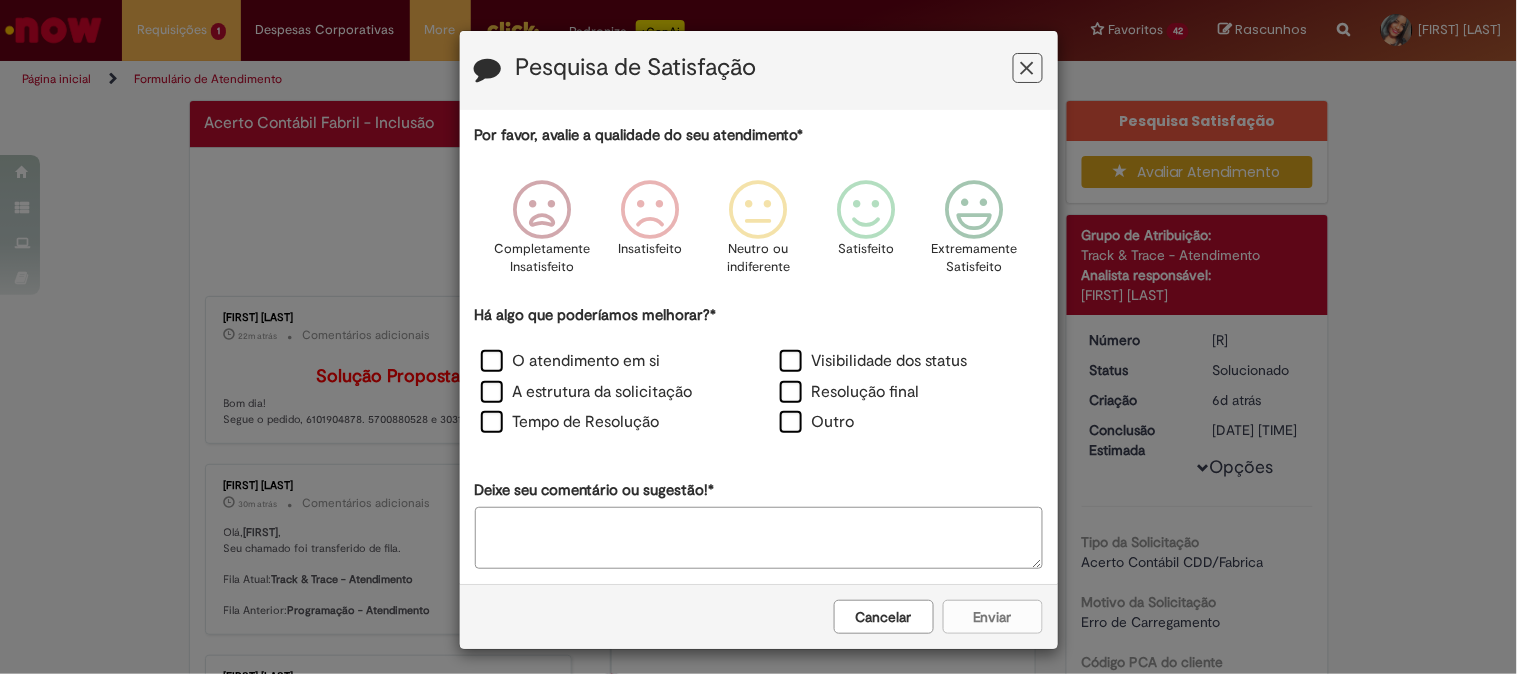 click at bounding box center (1027, 68) 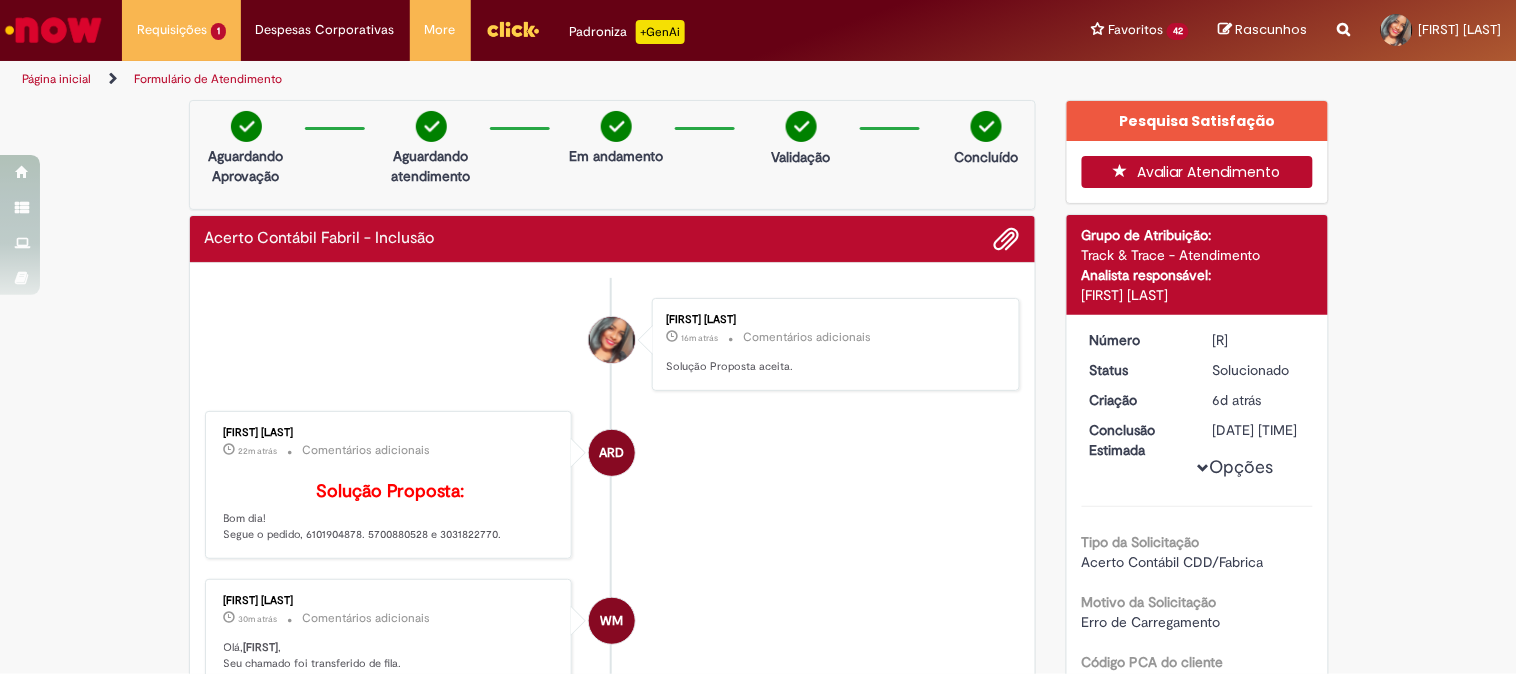 click on "Avaliar Atendimento" at bounding box center [1197, 172] 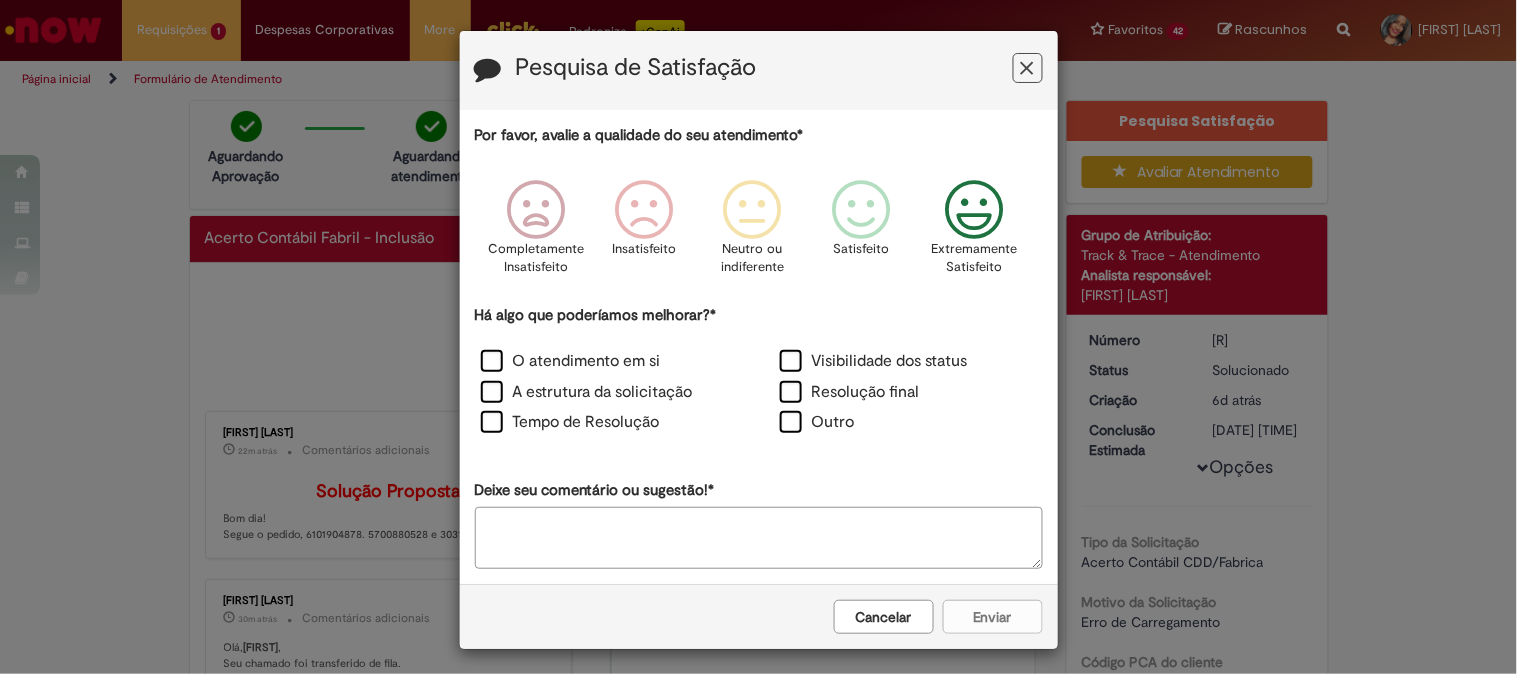 click at bounding box center (974, 210) 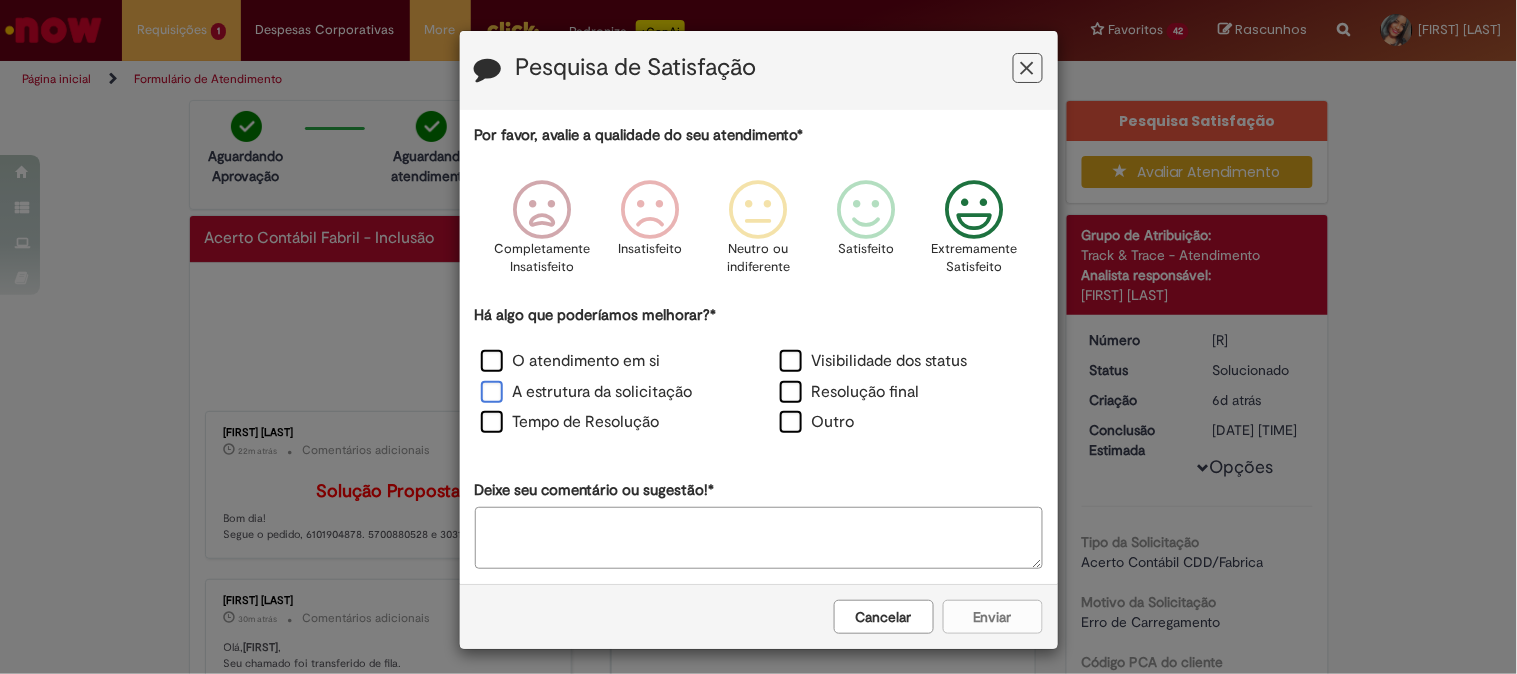 click on "A estrutura da solicitação" at bounding box center (587, 392) 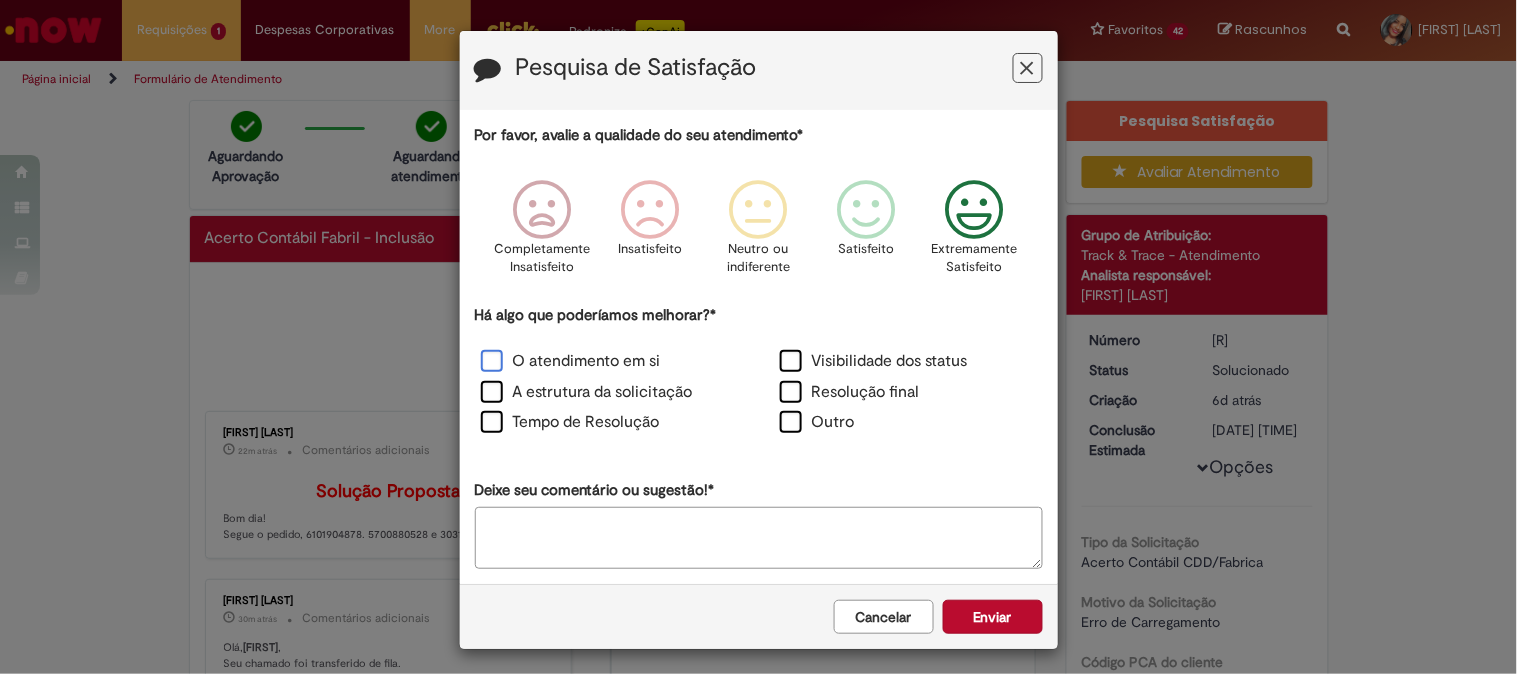 click on "O atendimento em si" at bounding box center [571, 361] 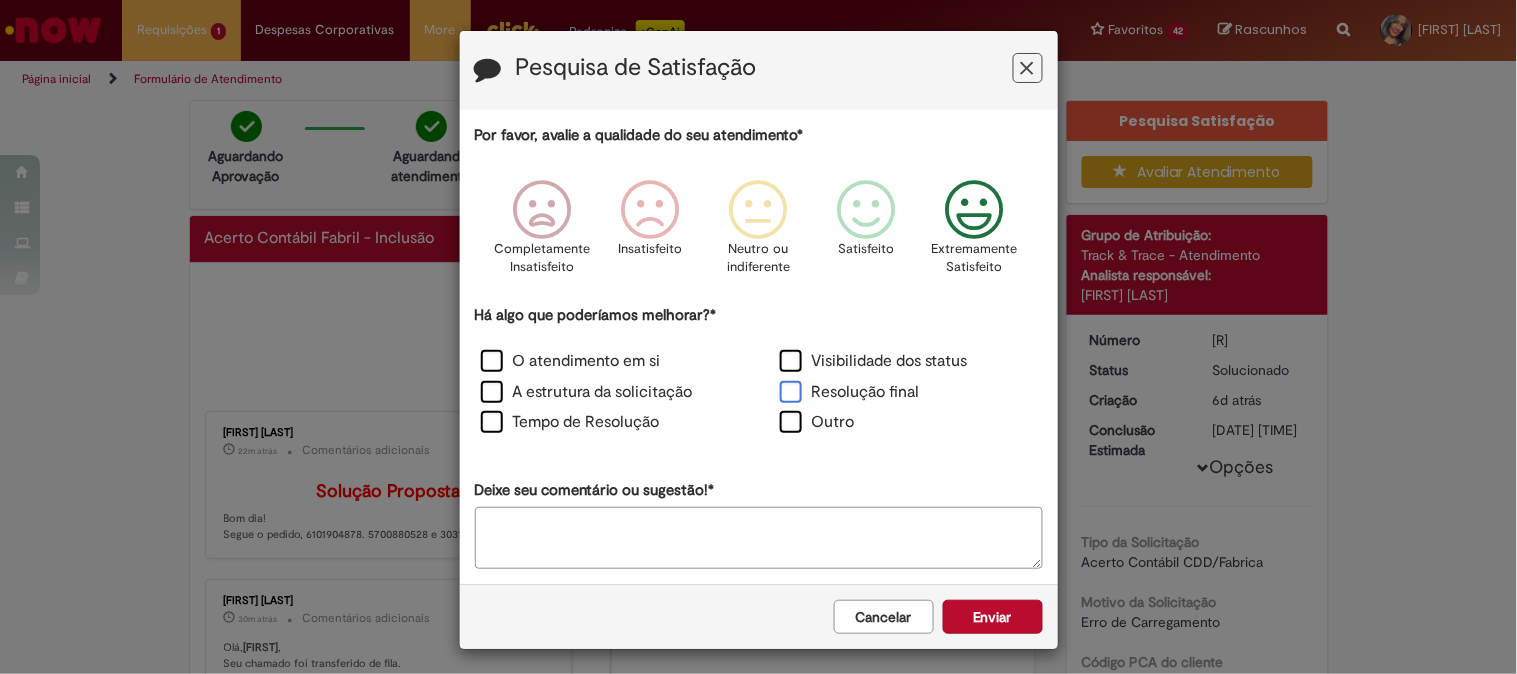 click on "Resolução final" at bounding box center (850, 392) 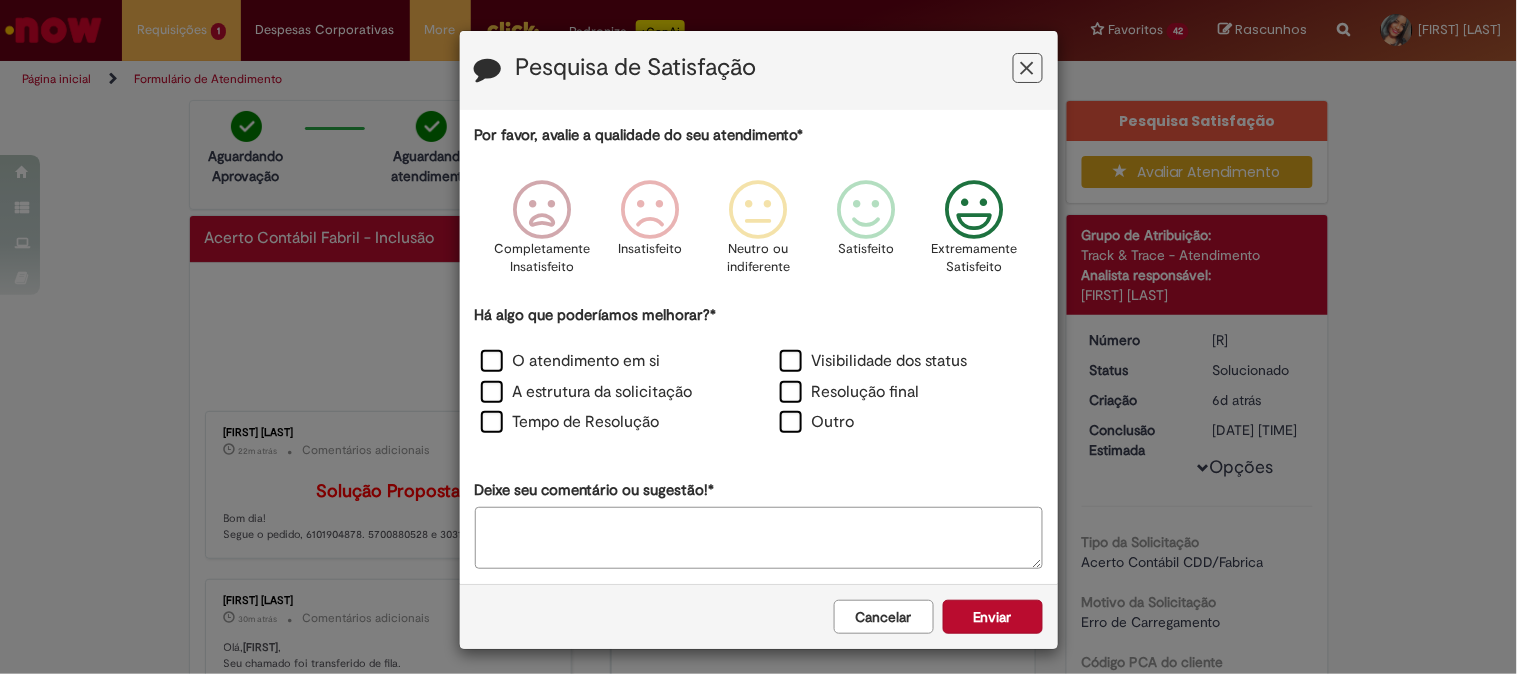 click on "Enviar" at bounding box center [993, 617] 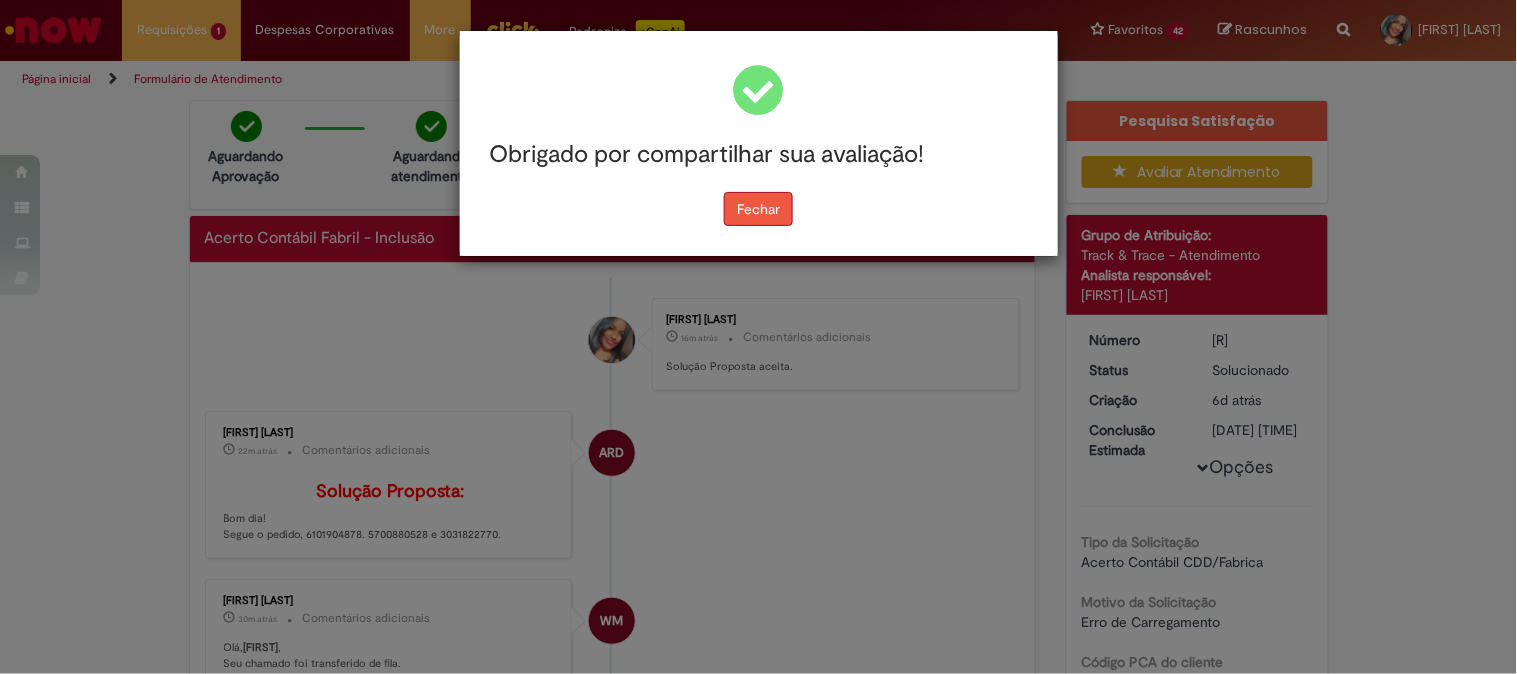 click on "Fechar" at bounding box center (758, 209) 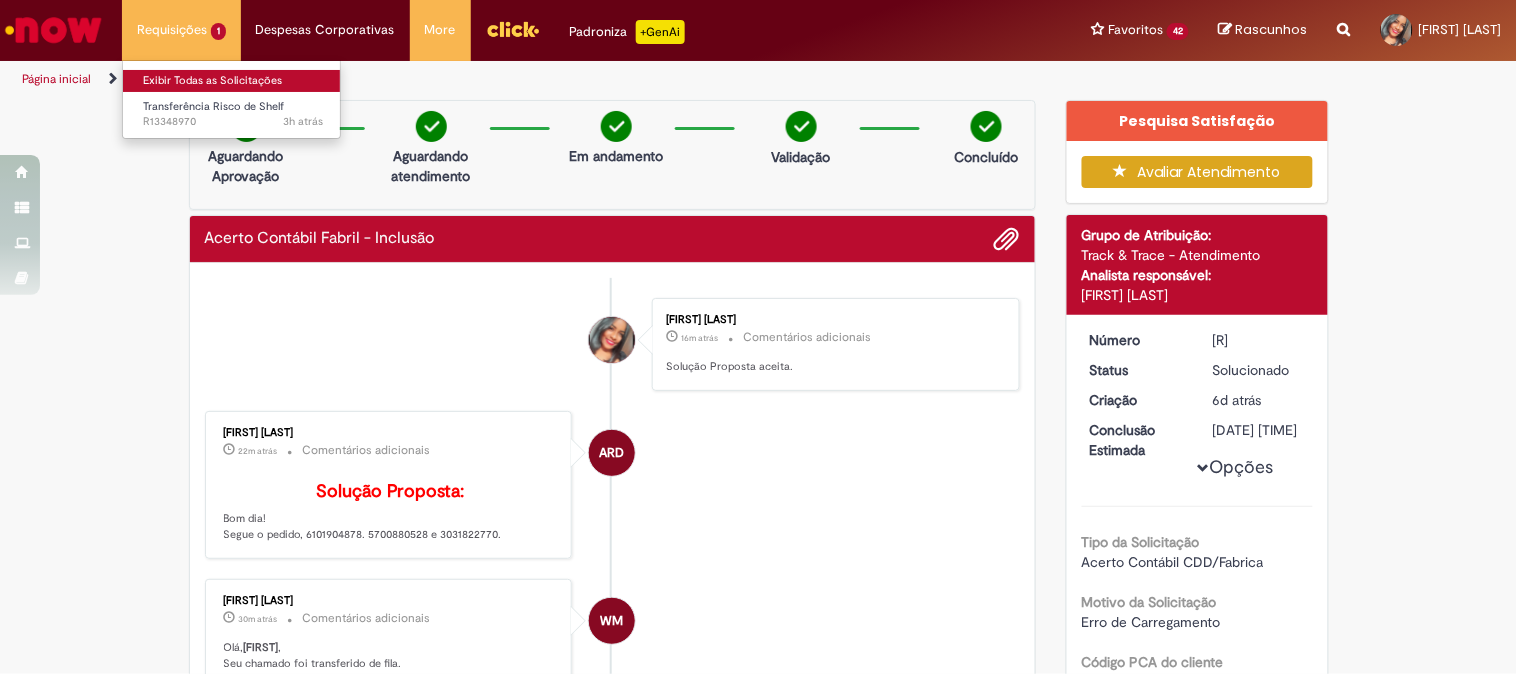click on "Exibir Todas as Solicitações" at bounding box center (233, 81) 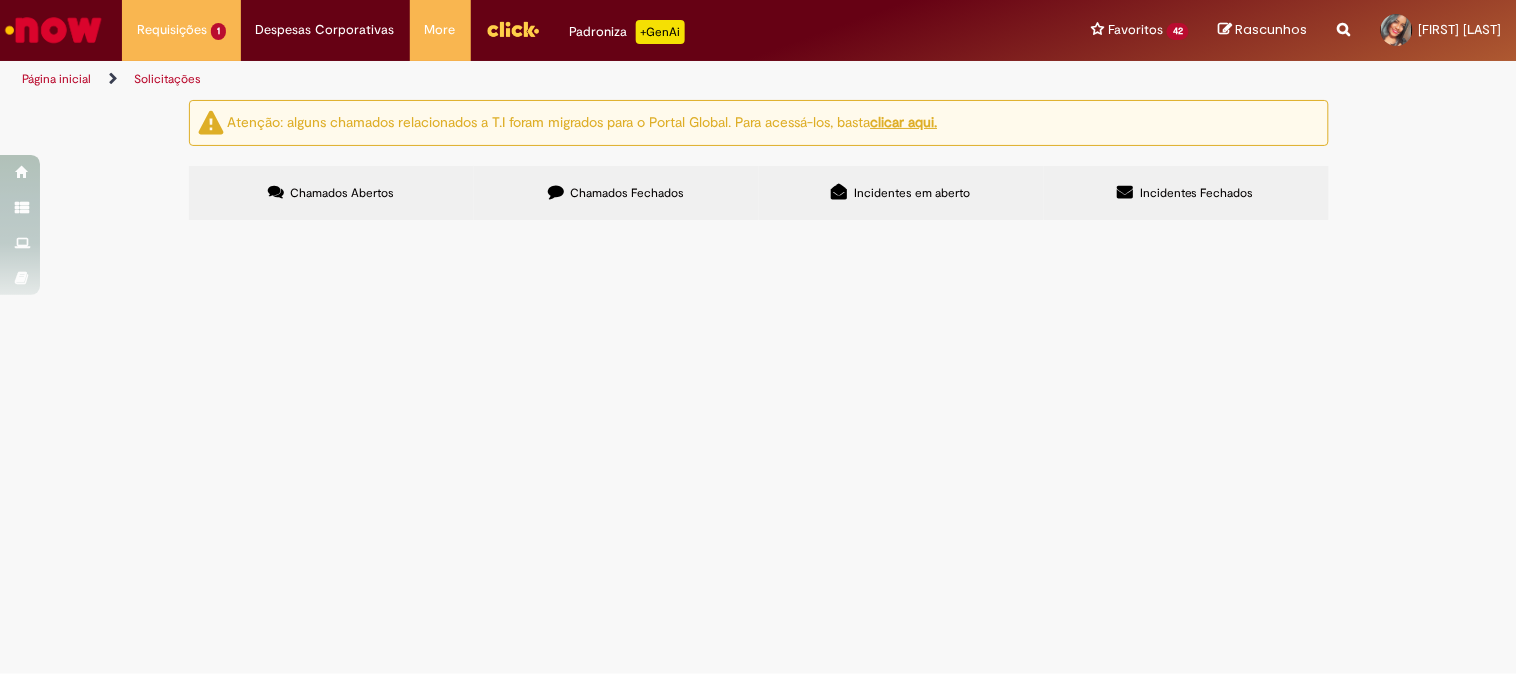 click on "Página inicial" at bounding box center (56, 79) 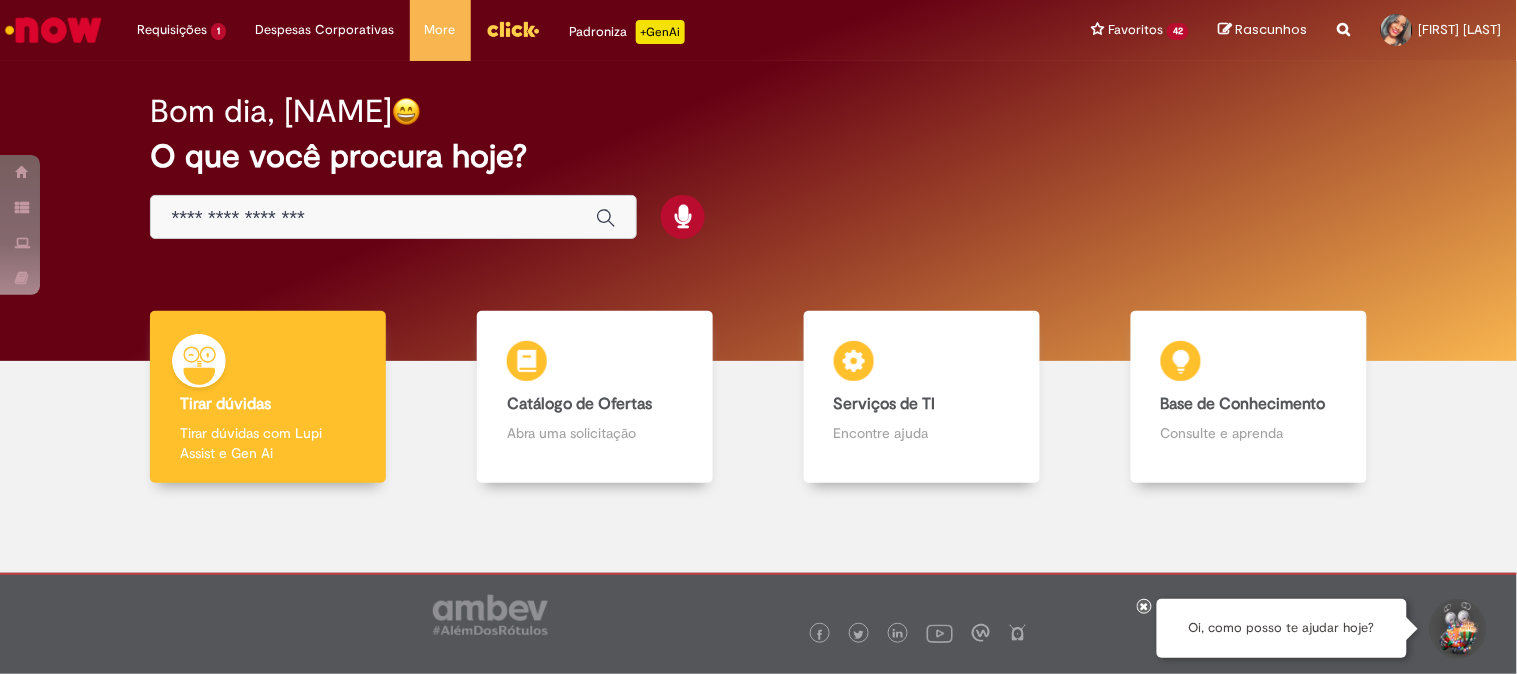 drag, startPoint x: 296, startPoint y: 212, endPoint x: 306, endPoint y: 213, distance: 10.049875 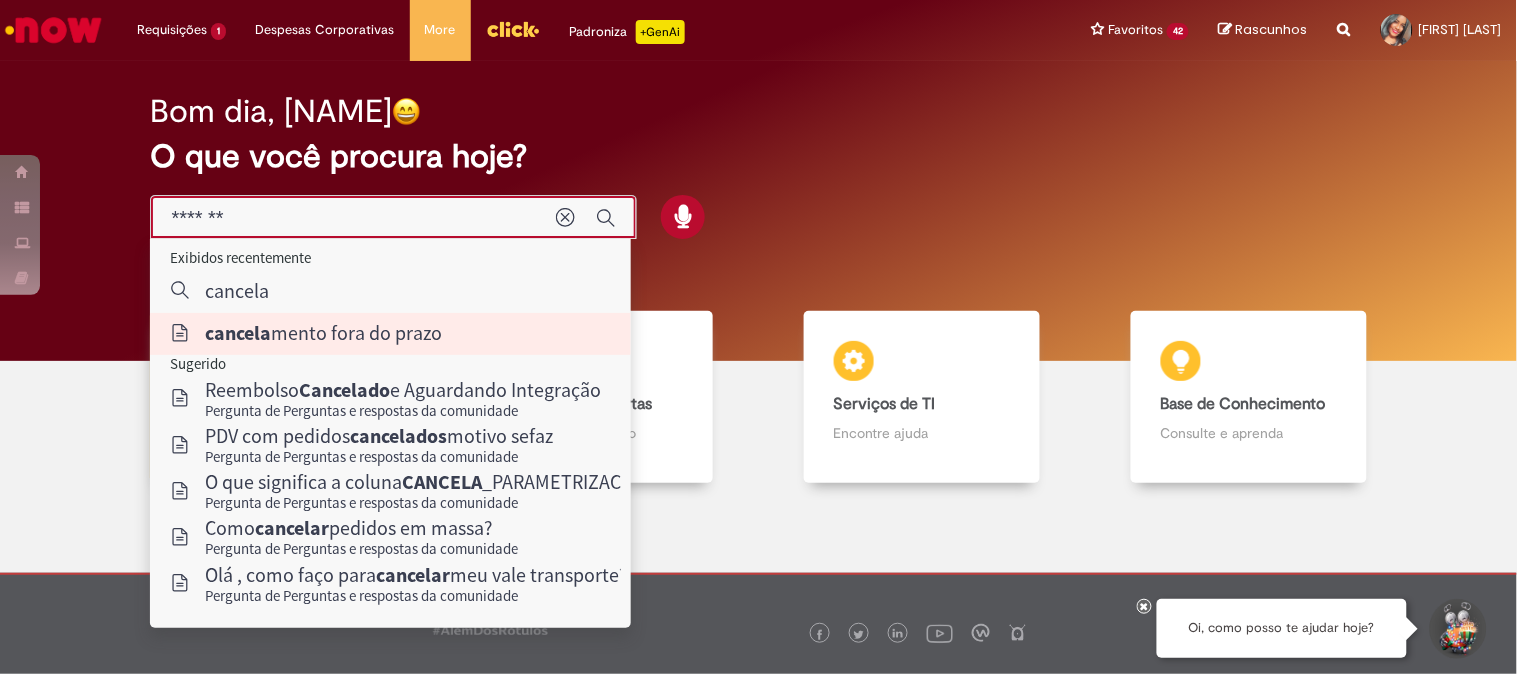 type on "**********" 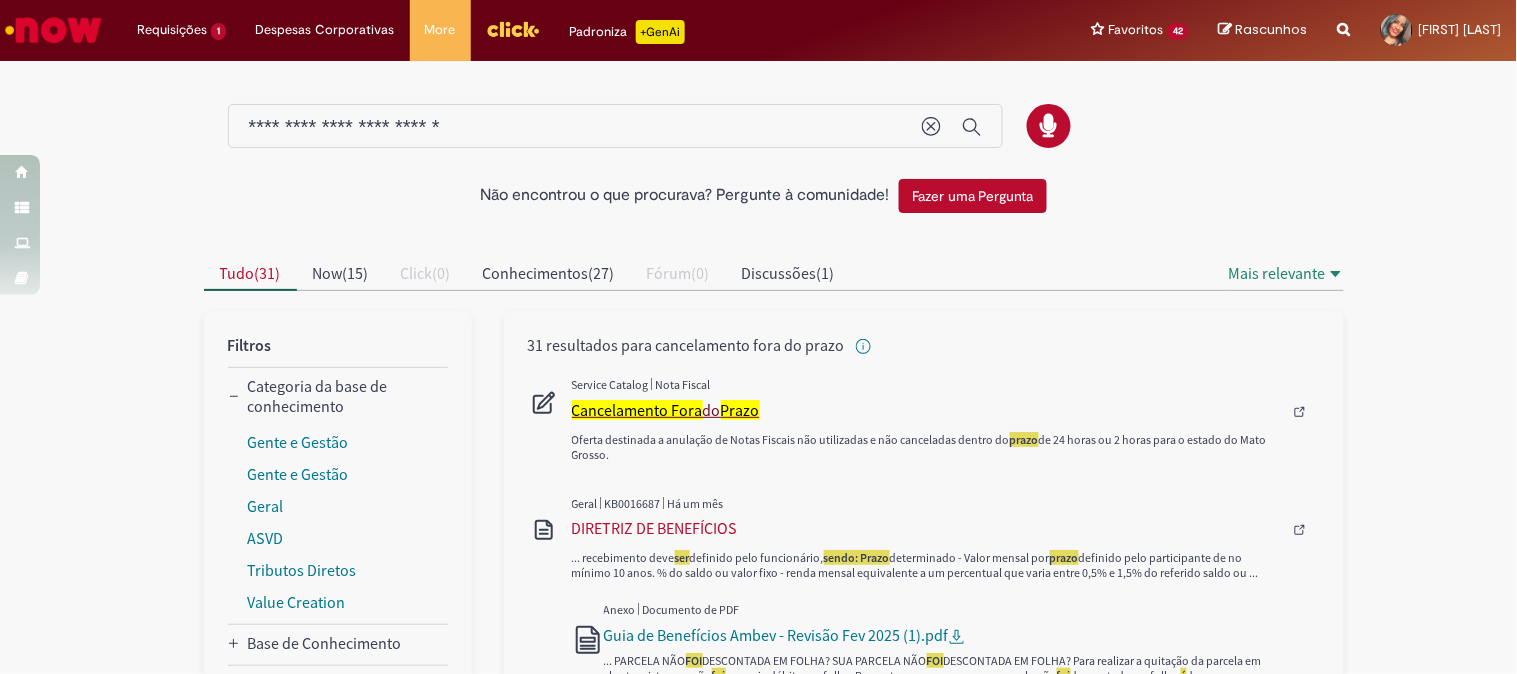 click on "Cancelamento Fora" at bounding box center [637, 410] 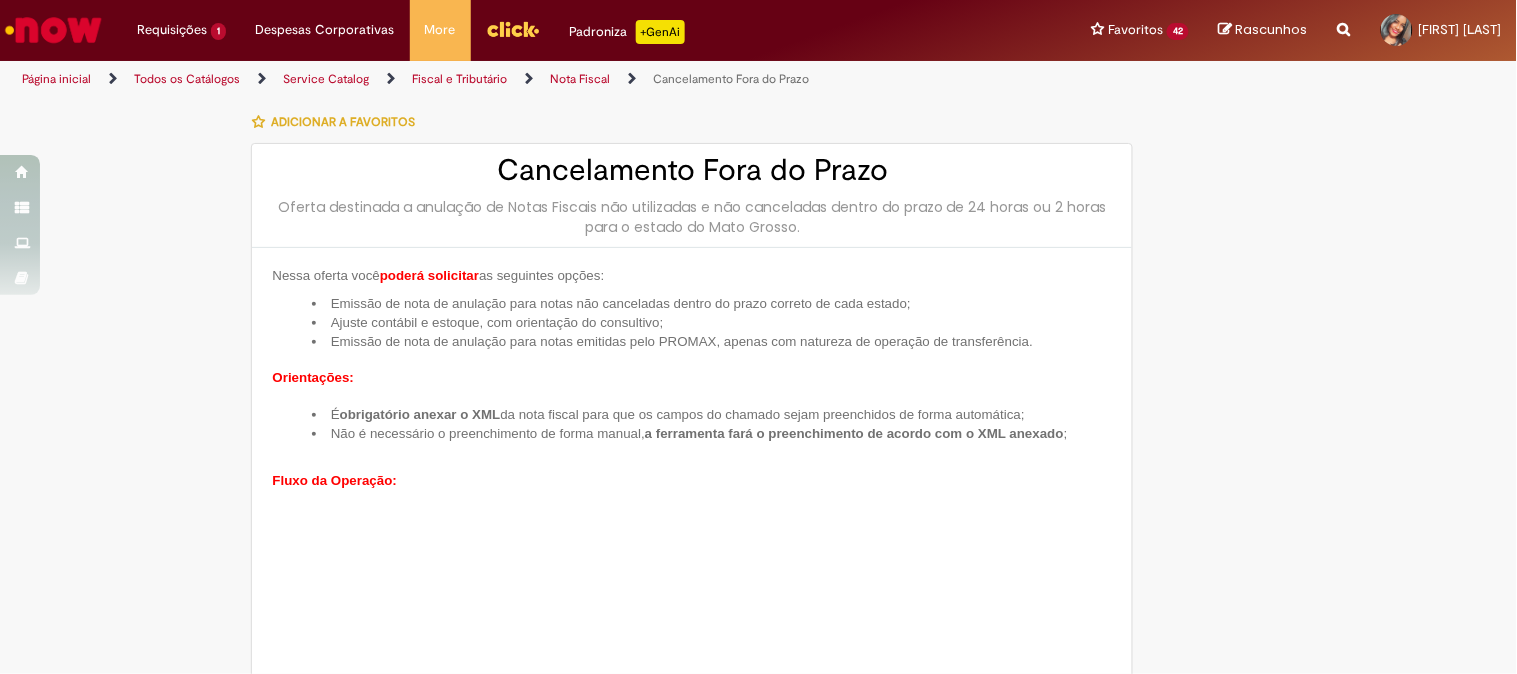 type on "********" 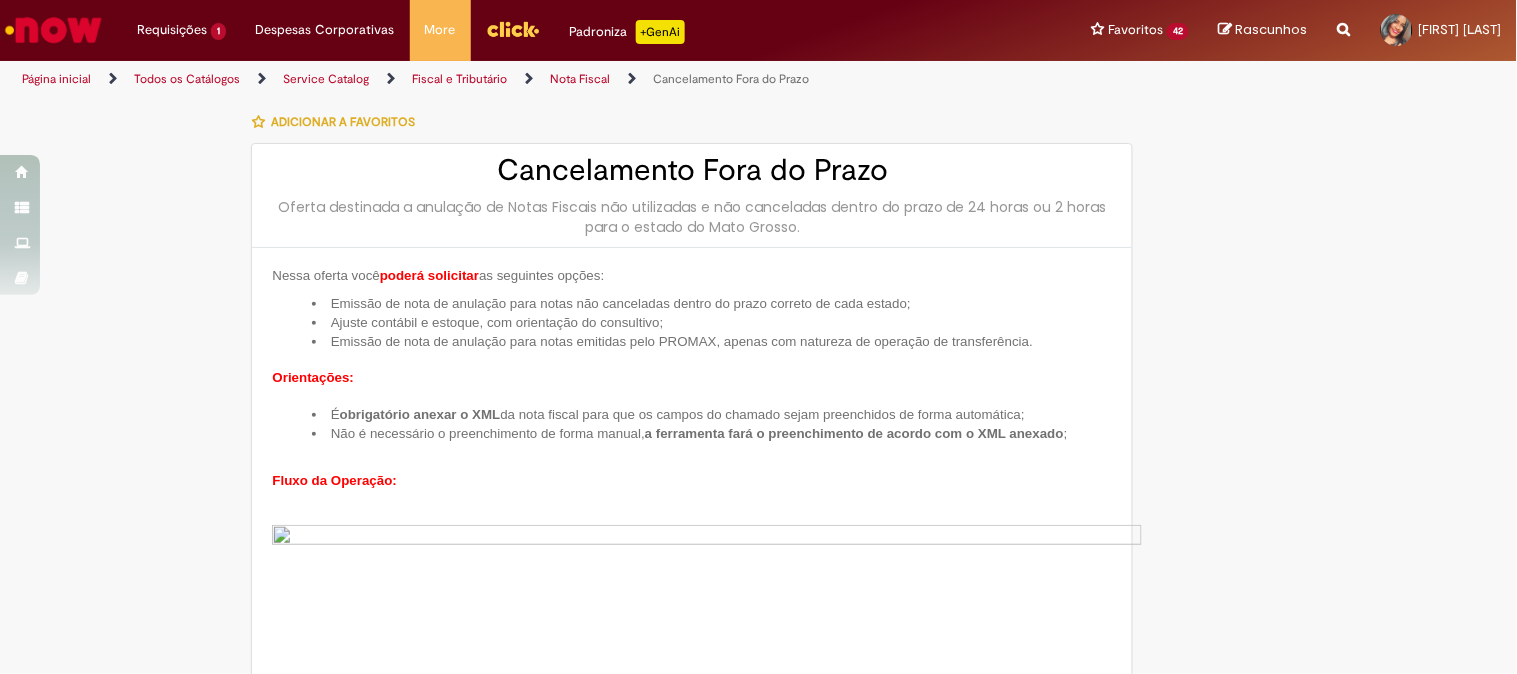 type on "**********" 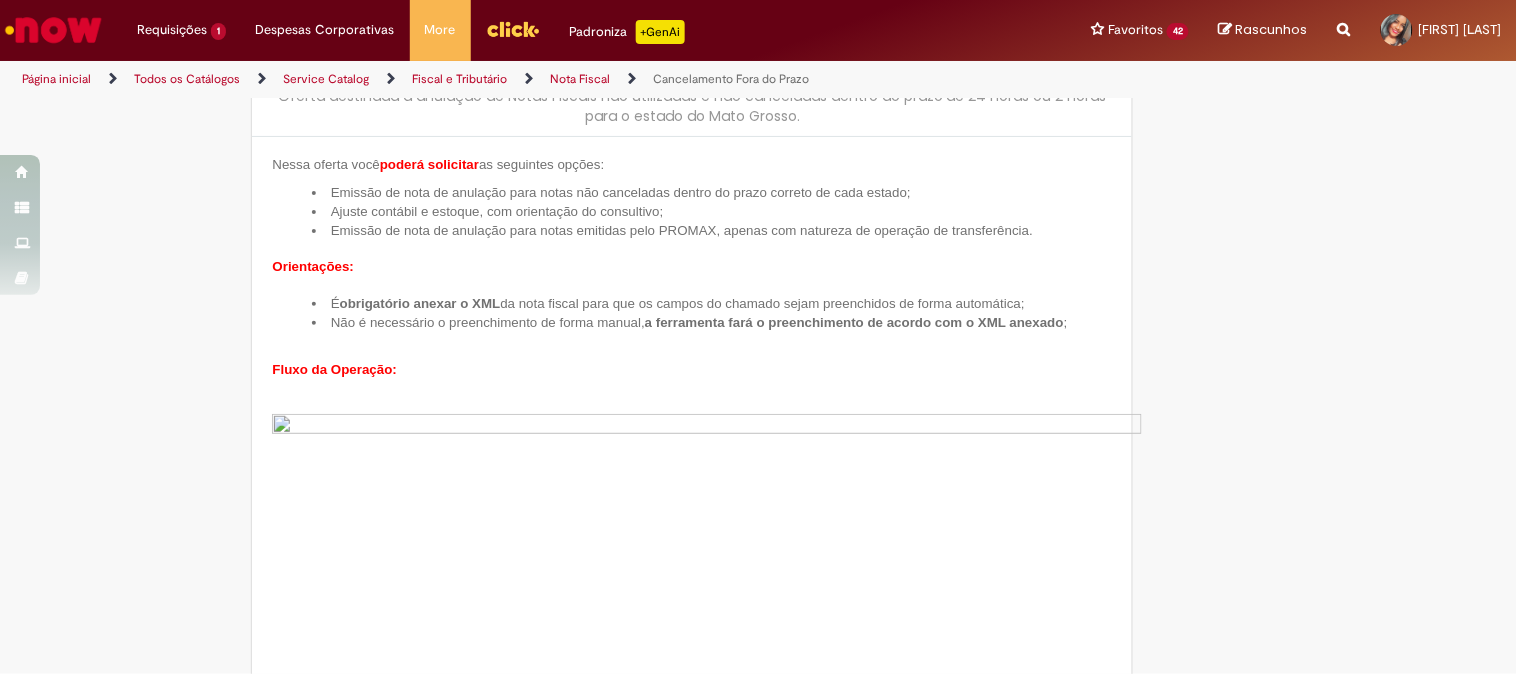 scroll, scrollTop: 0, scrollLeft: 0, axis: both 